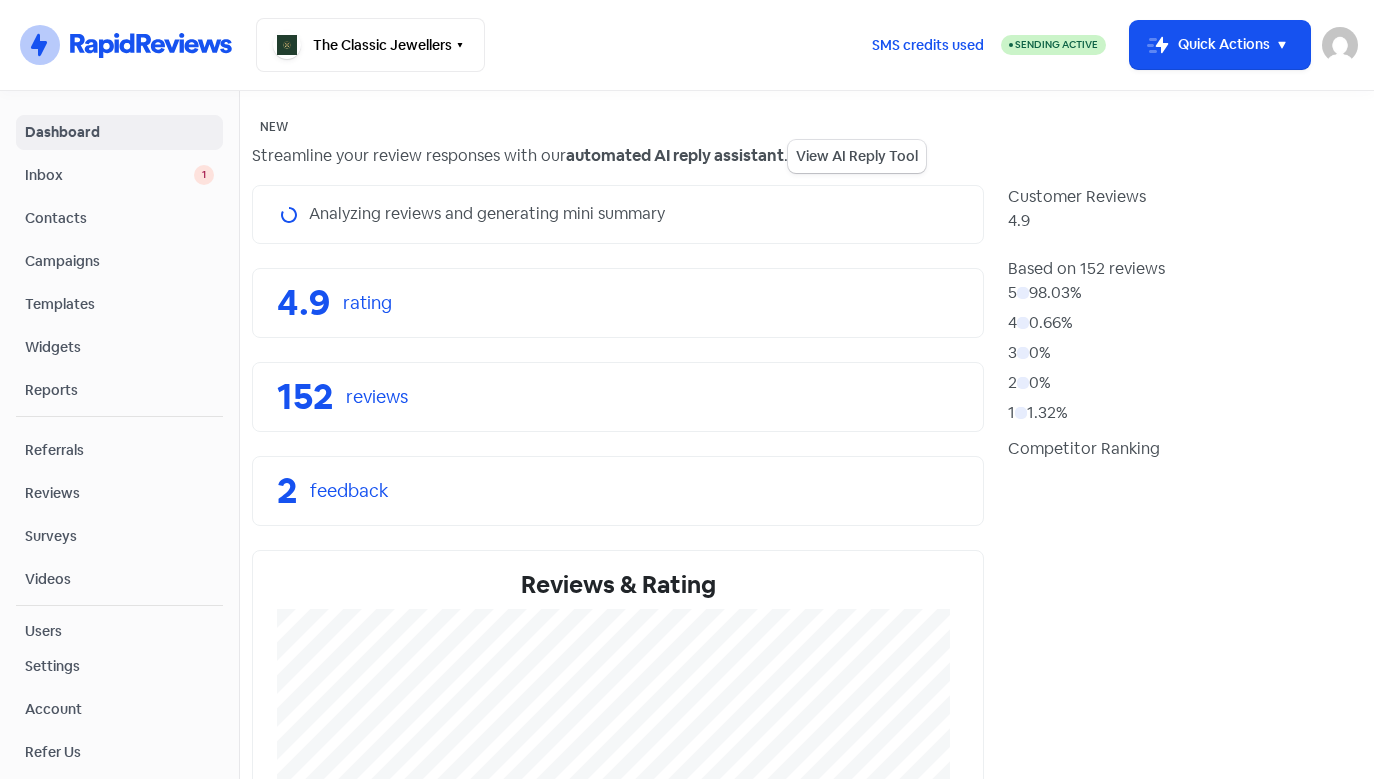 scroll, scrollTop: 0, scrollLeft: 0, axis: both 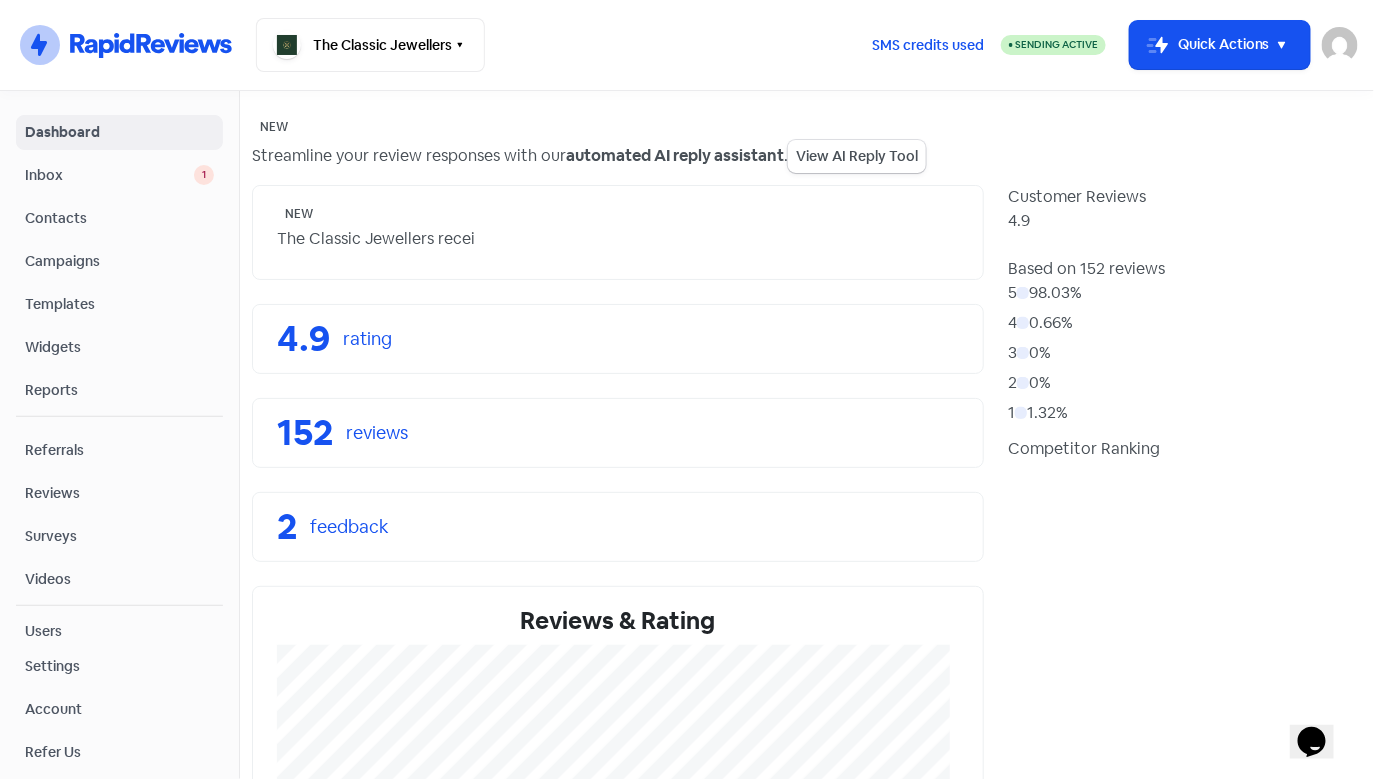 click on "Inbox" at bounding box center (109, 175) 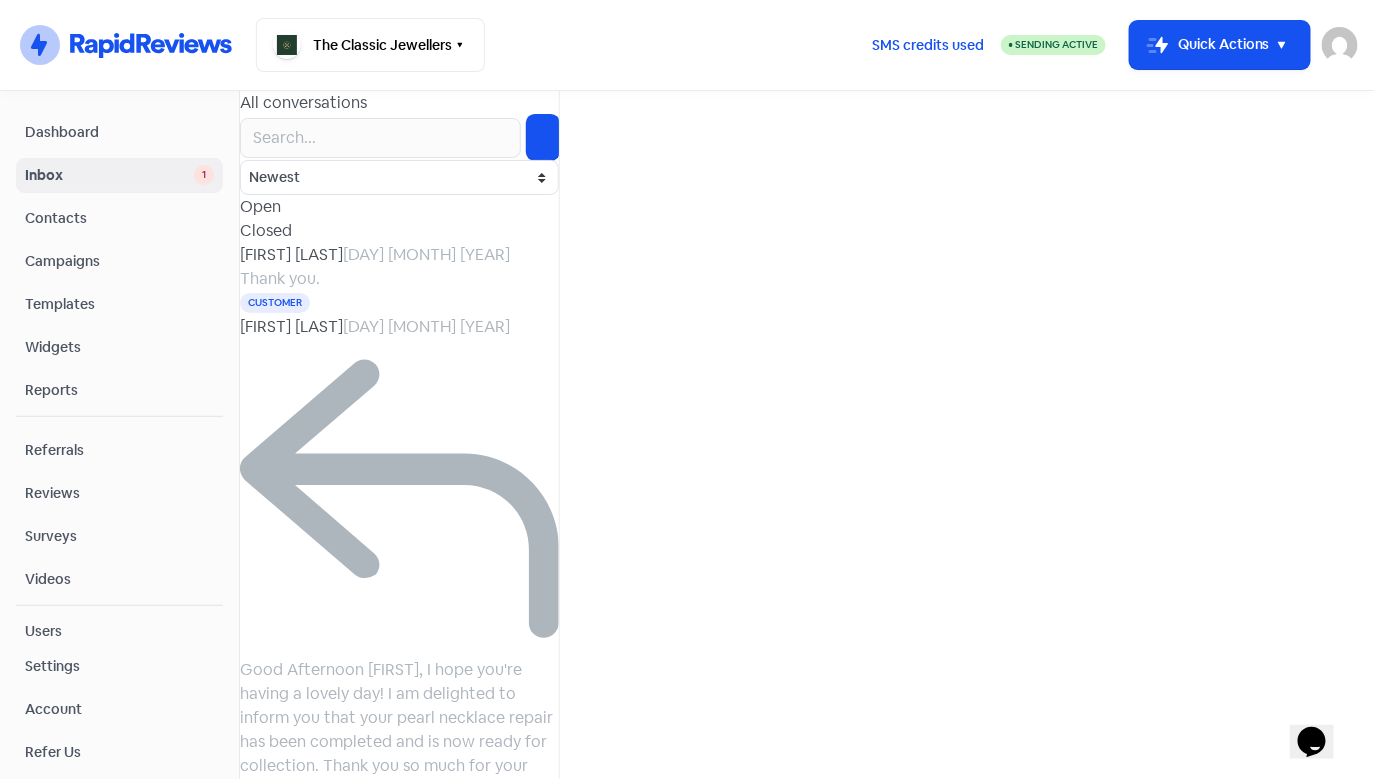 click on "Thank you." at bounding box center (280, 278) 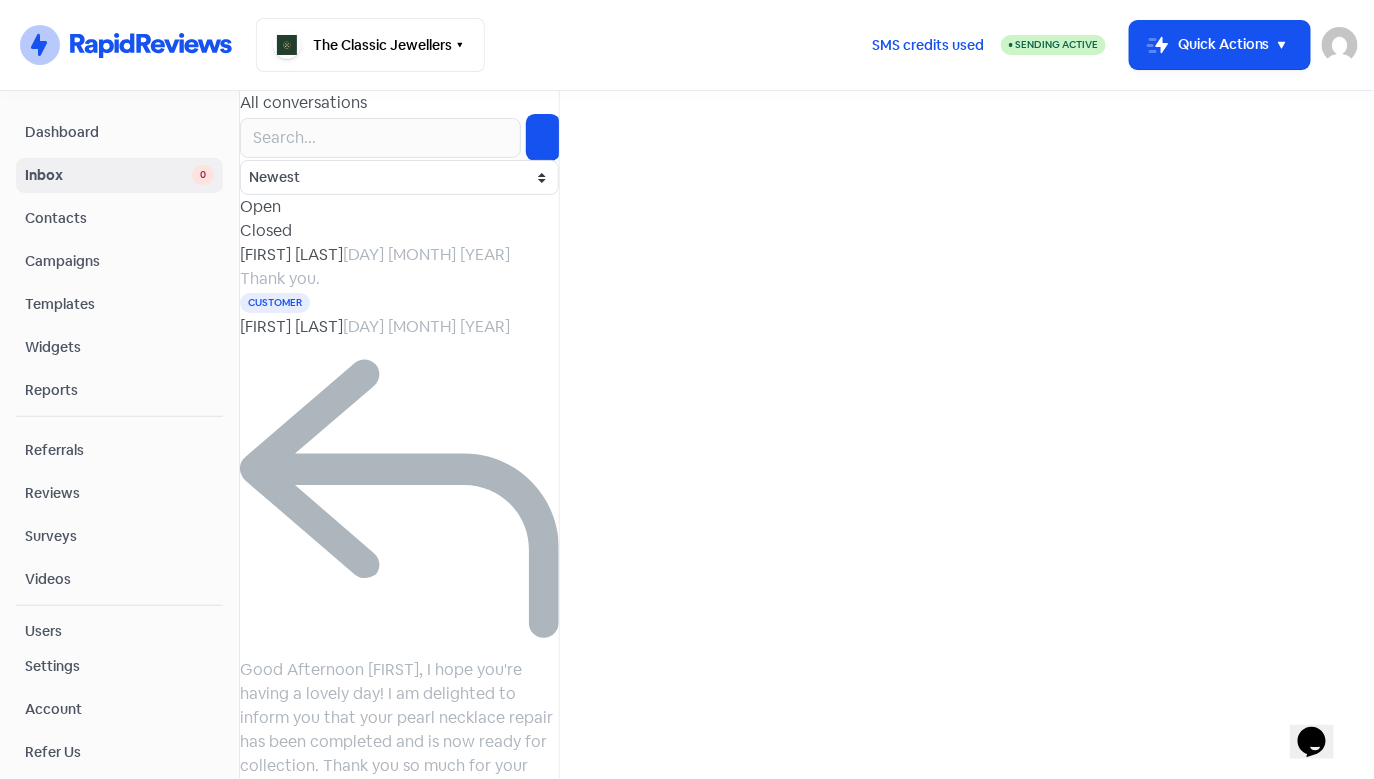 click on "Contacts" at bounding box center (119, 218) 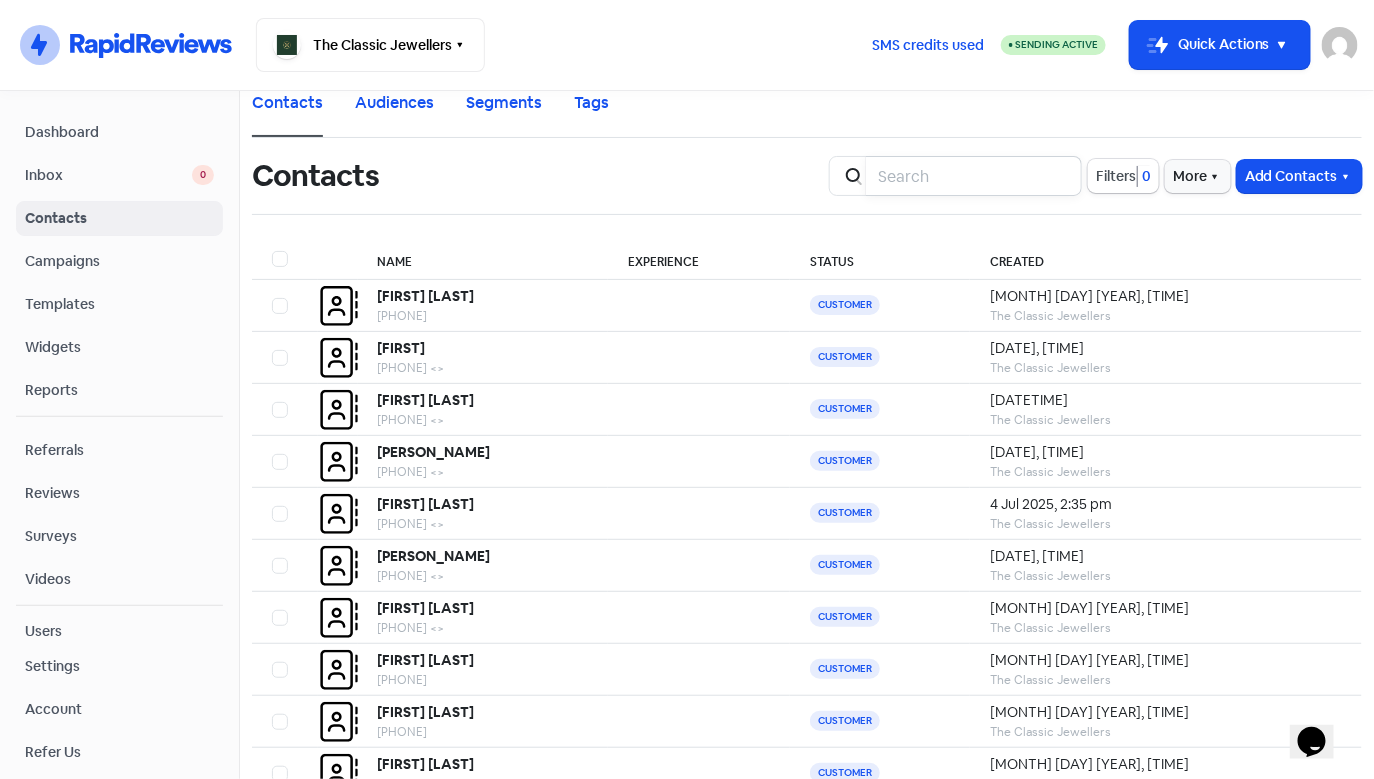 click at bounding box center [974, 176] 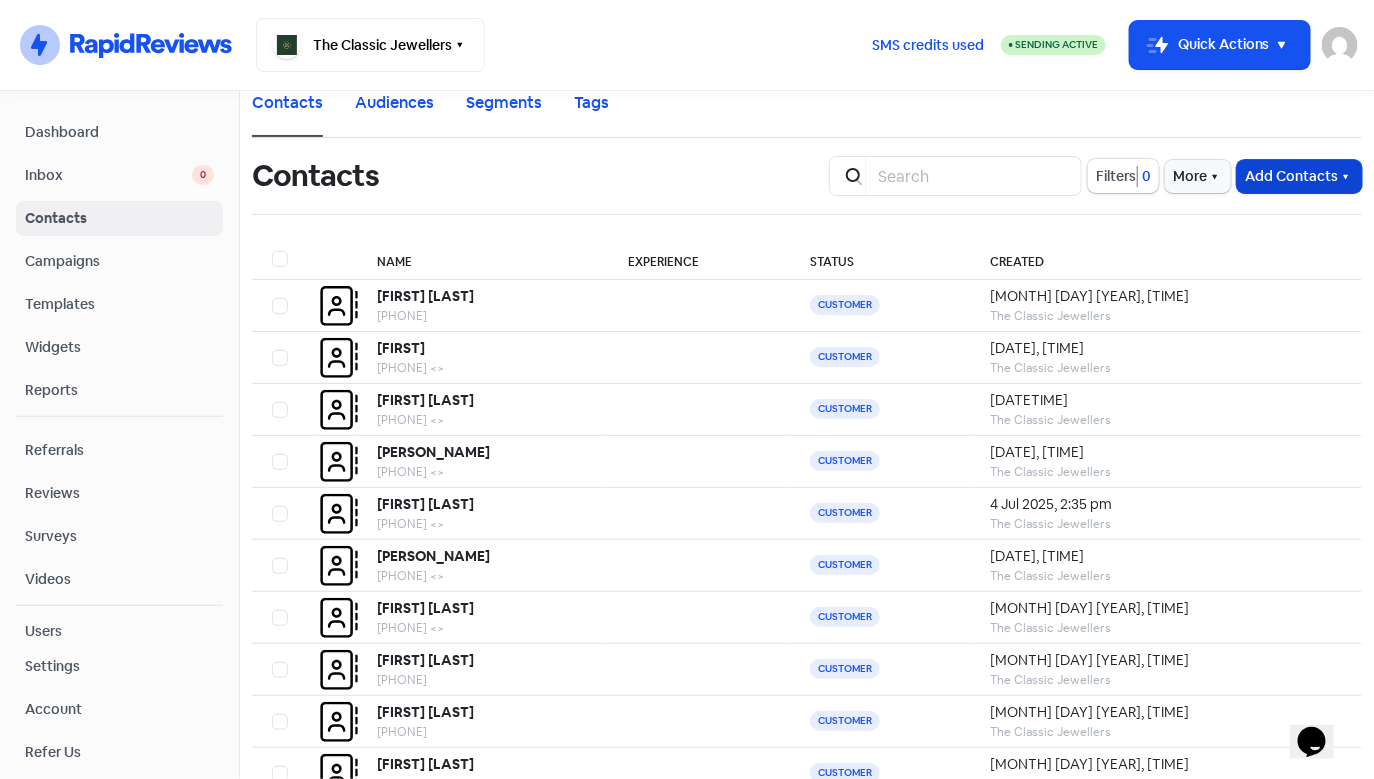 click on "Add Contacts" at bounding box center (1299, 176) 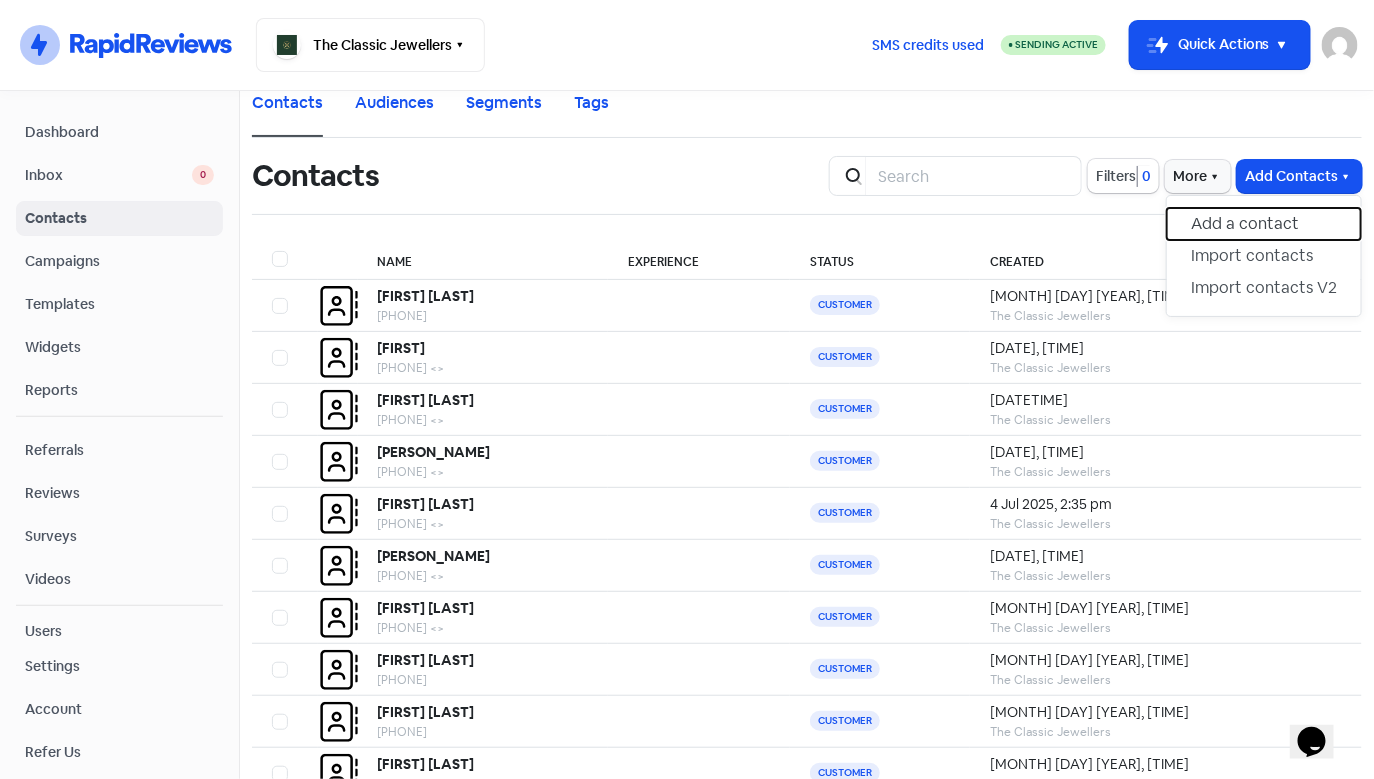 click on "Add a contact" at bounding box center [1264, 224] 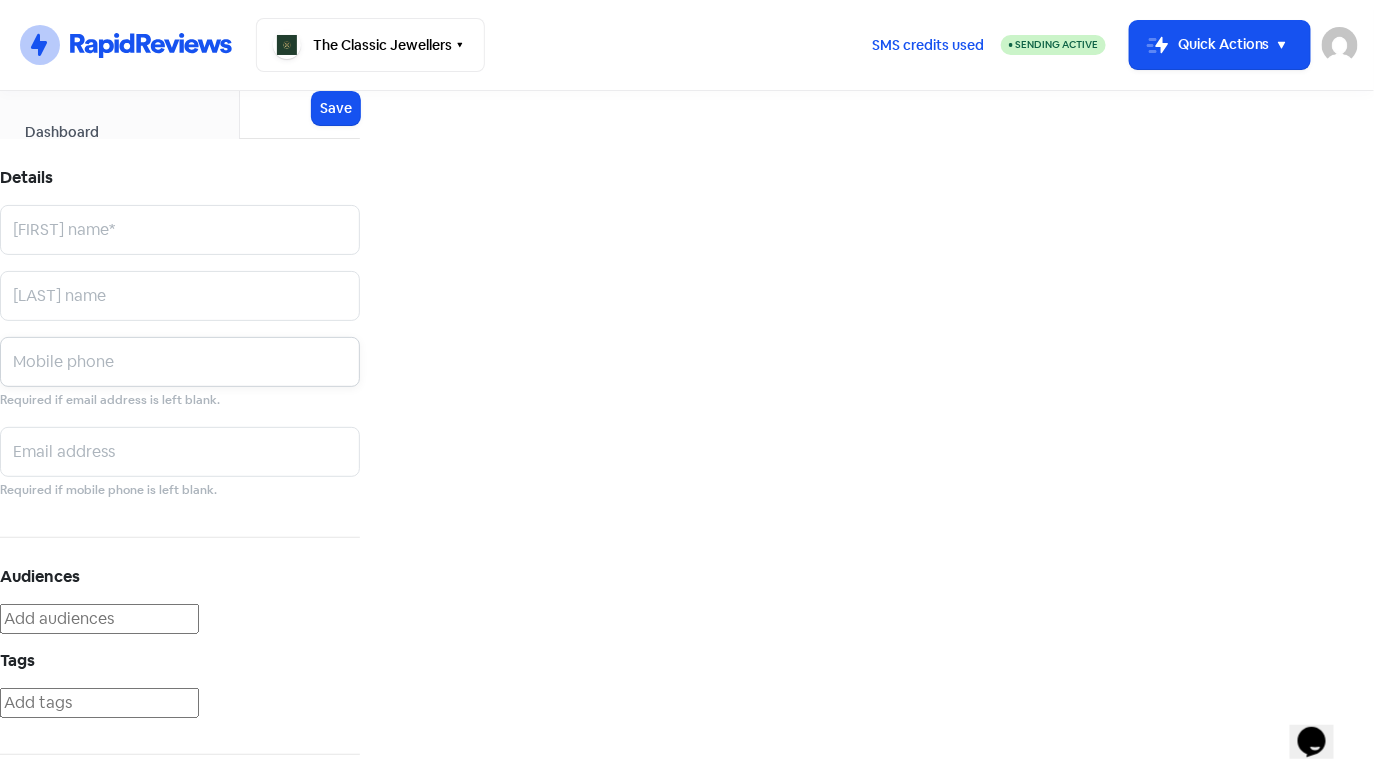 paste on "[PHONE]" 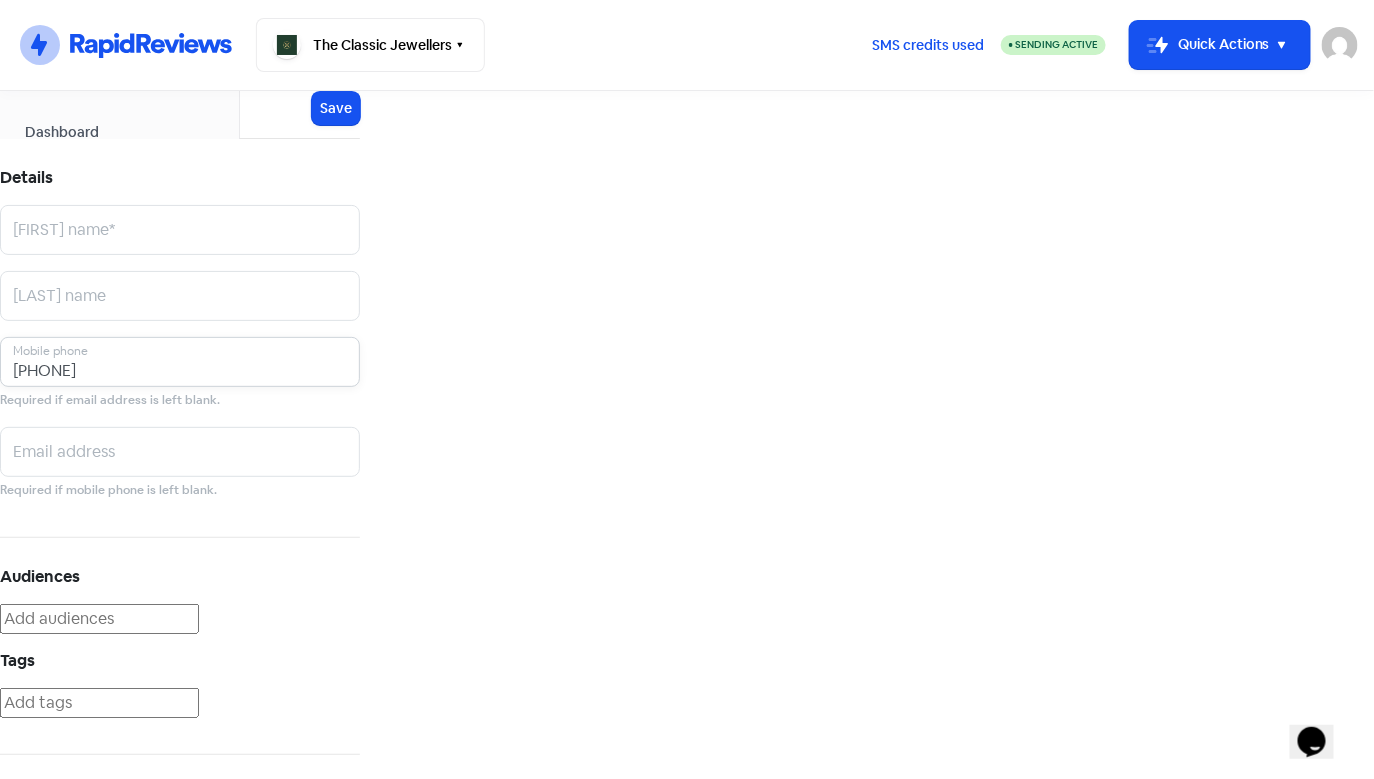click on "[PHONE]" at bounding box center (180, 230) 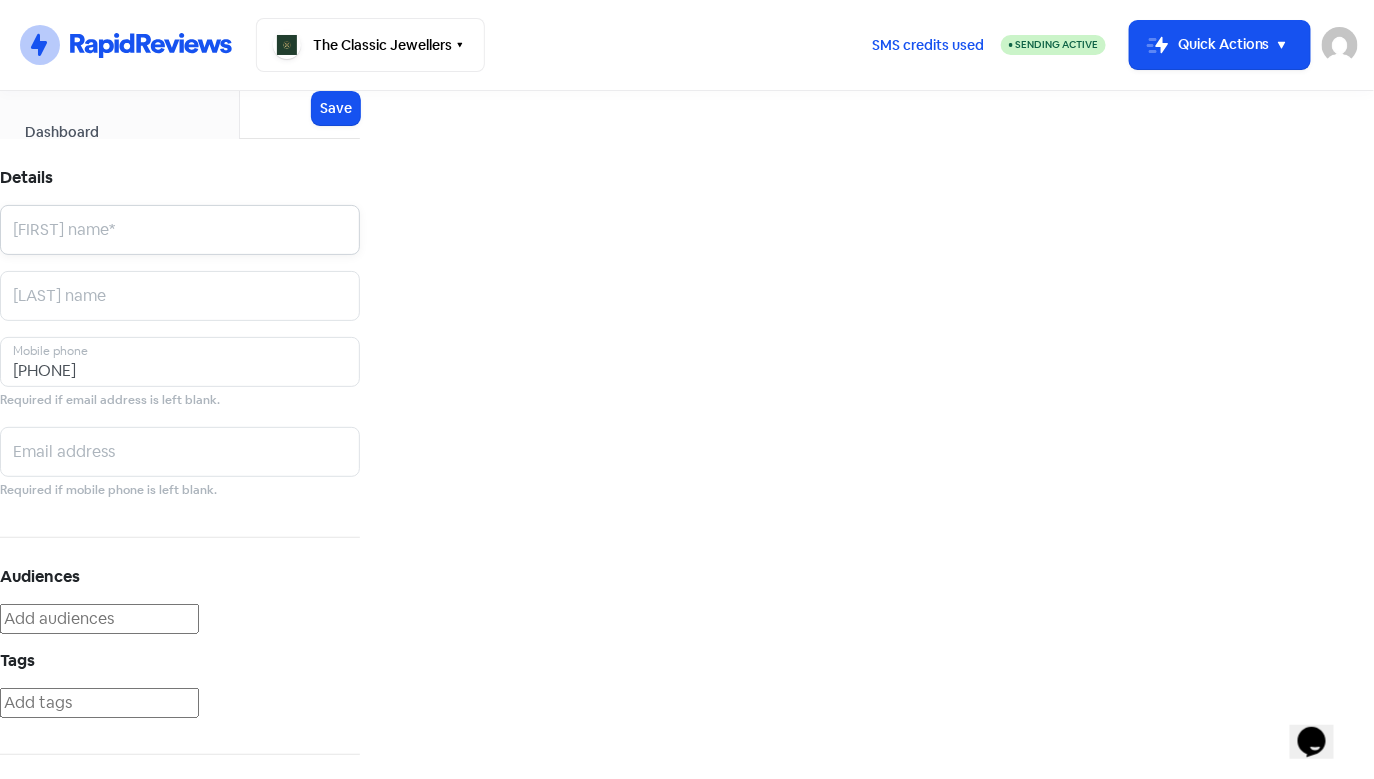 click at bounding box center (180, 230) 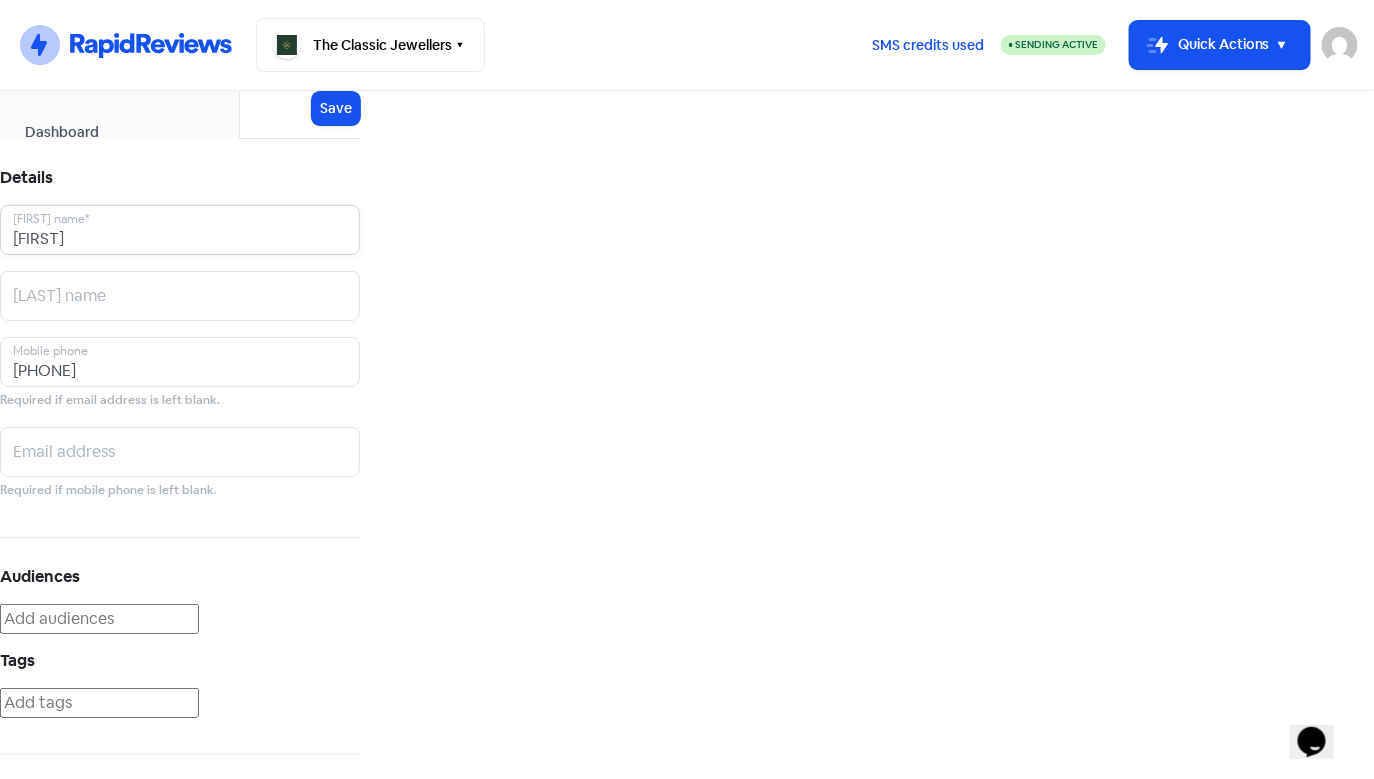 type on "[FIRST]" 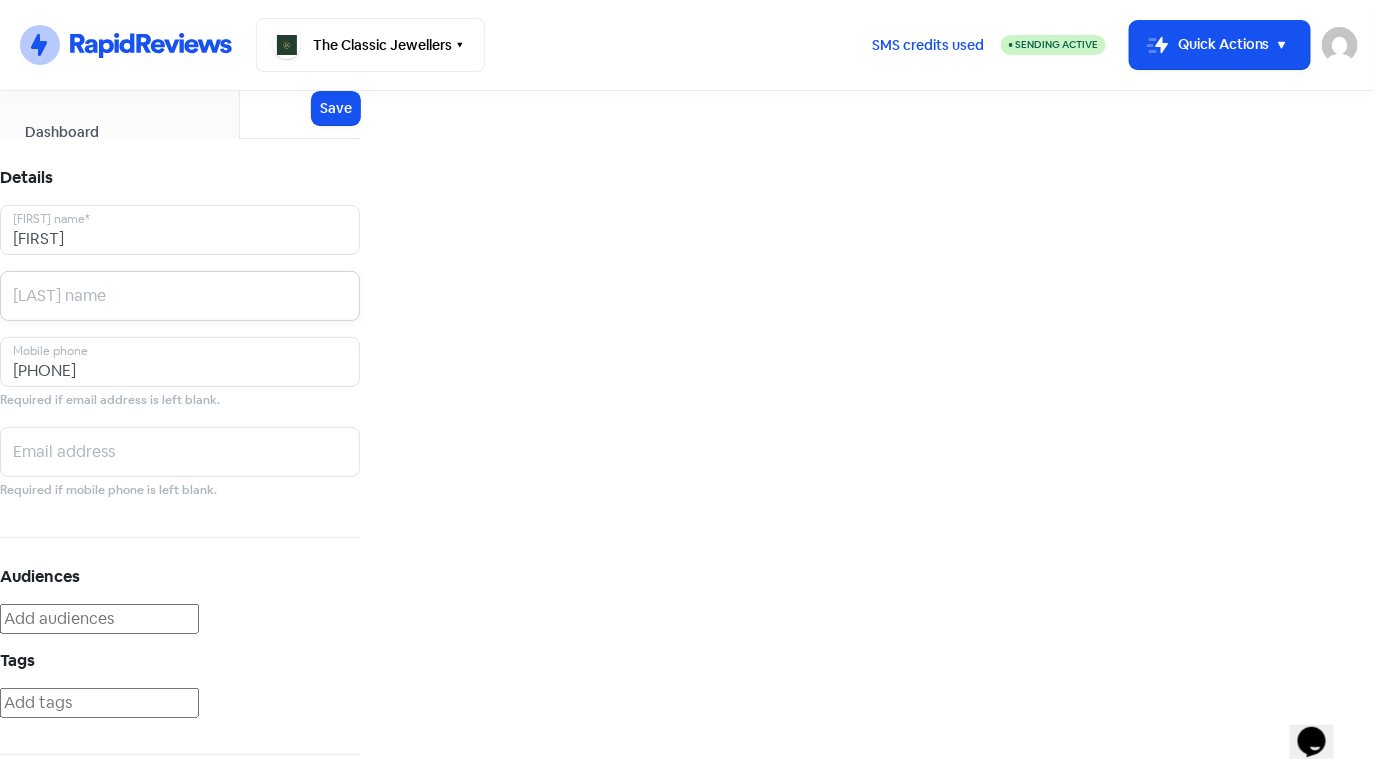 click at bounding box center [180, 230] 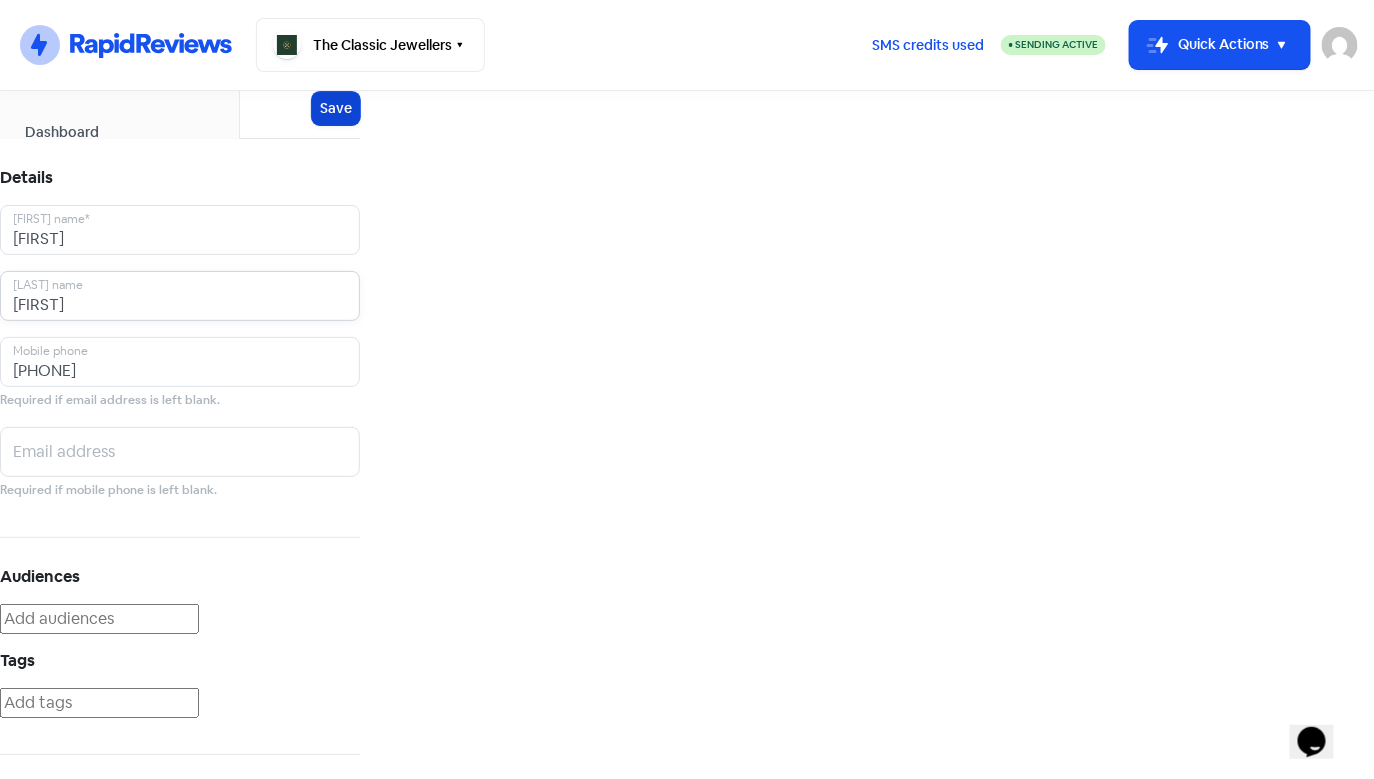 type on "[FIRST]" 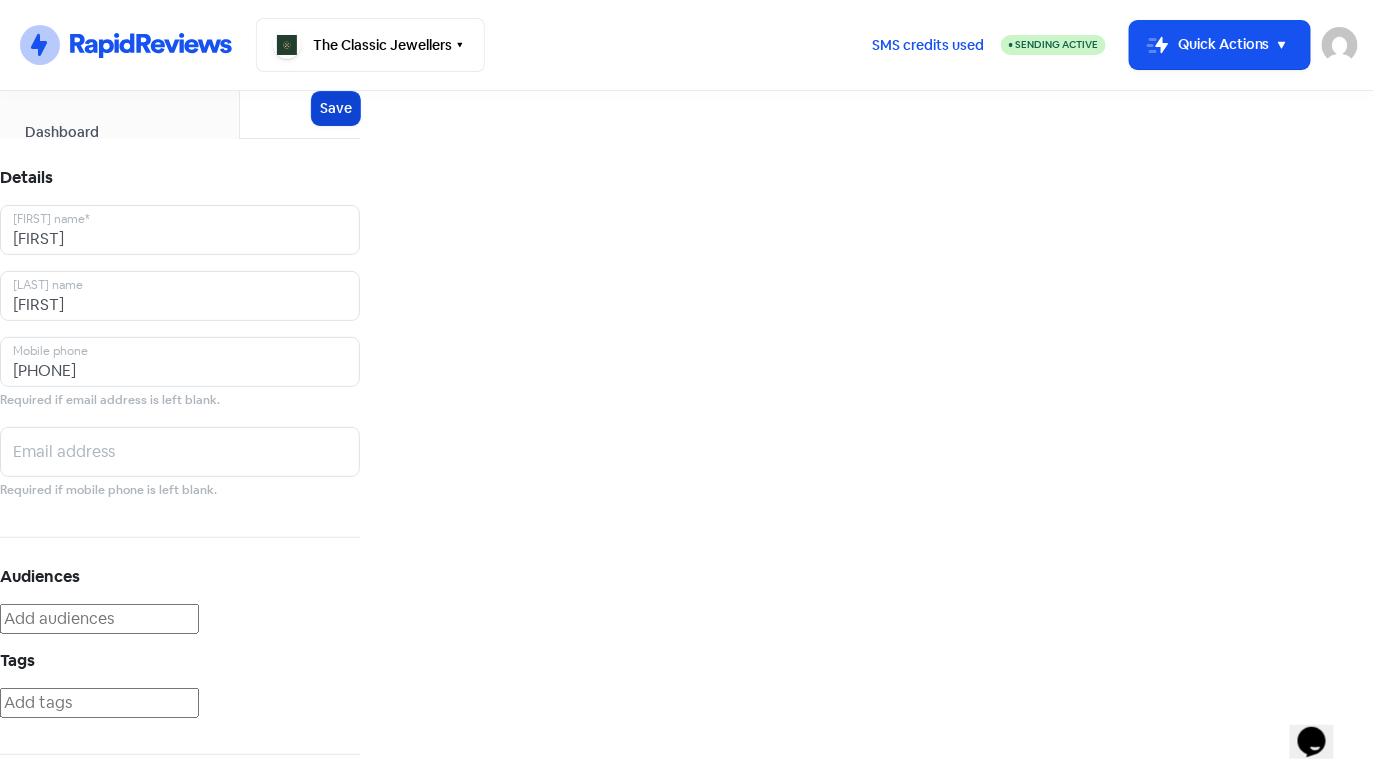 click on "Save" at bounding box center (336, 108) 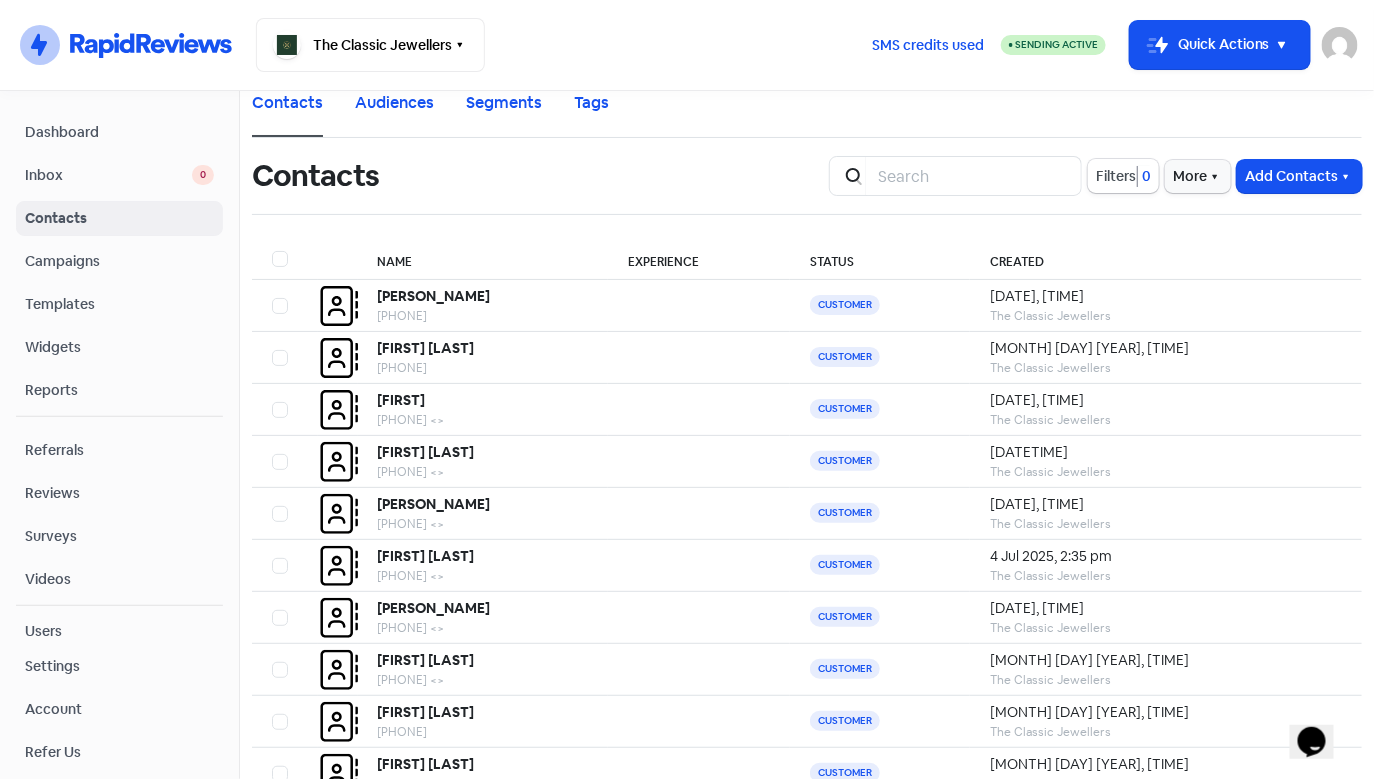 click on "Inbox" at bounding box center (108, 175) 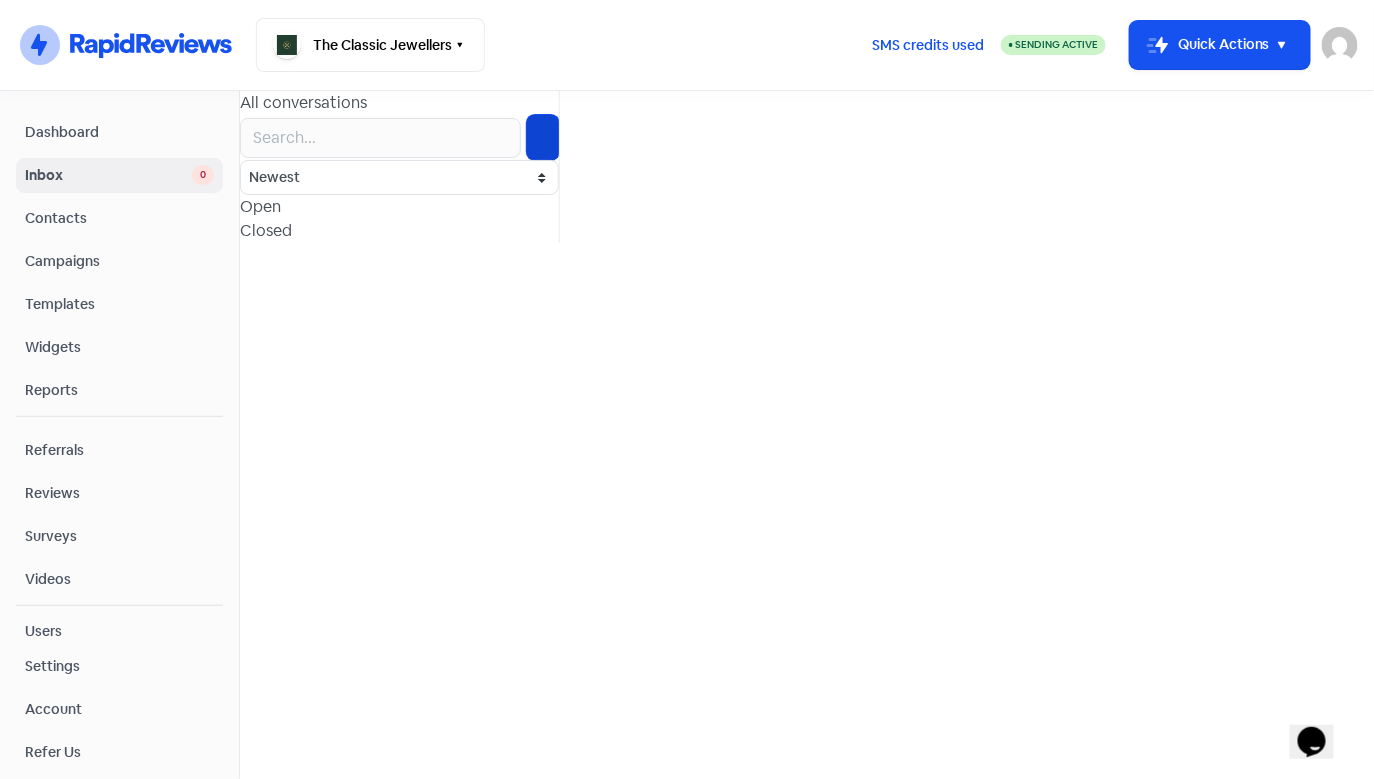 click at bounding box center [798, 394] 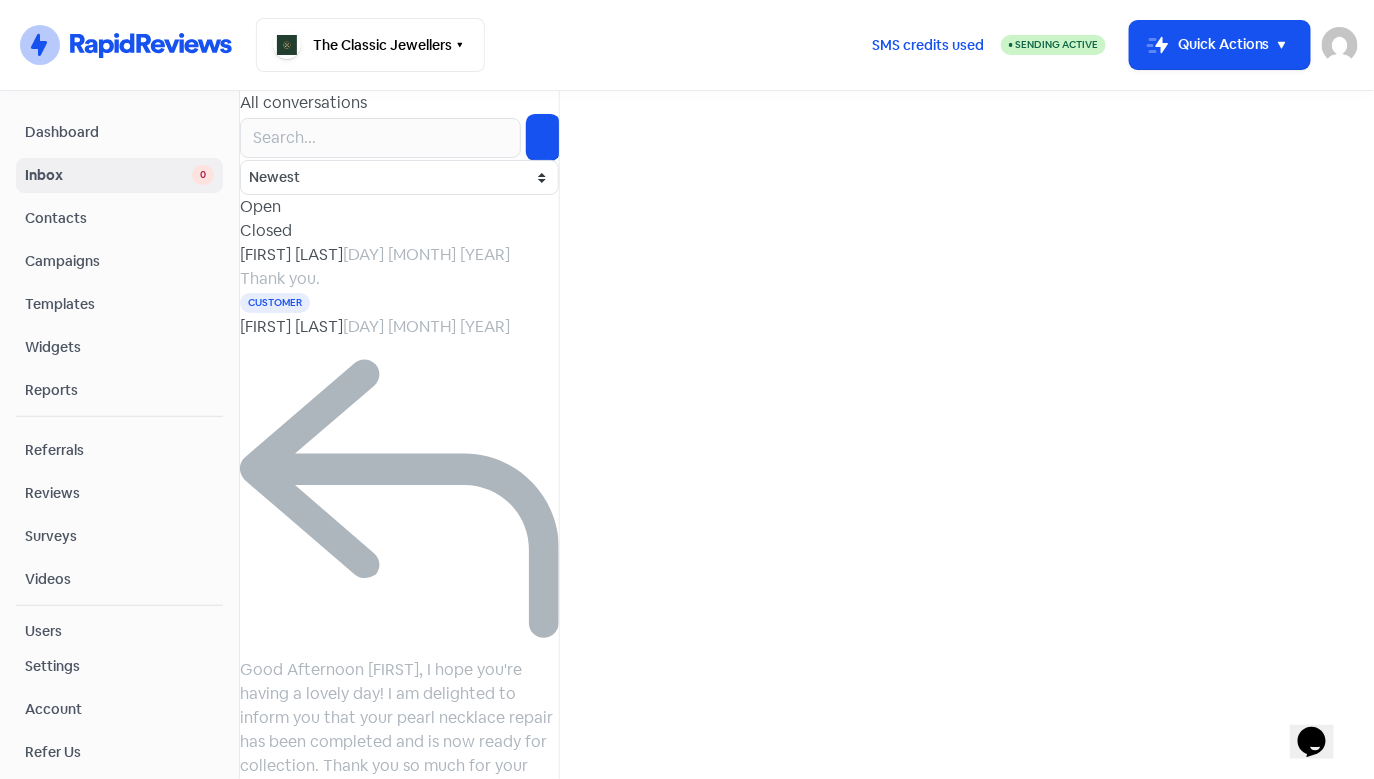 click at bounding box center (400, 84780) 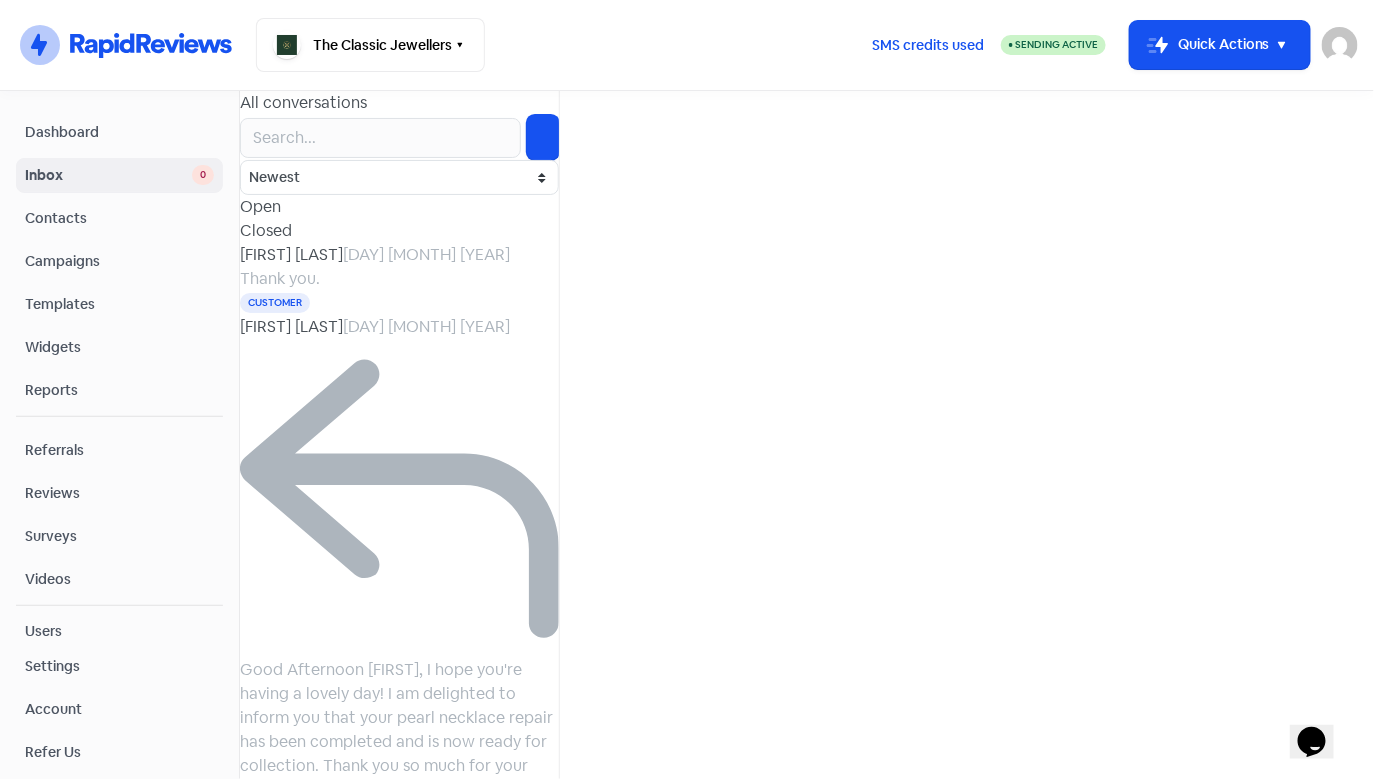 type on "[FIRST]" 